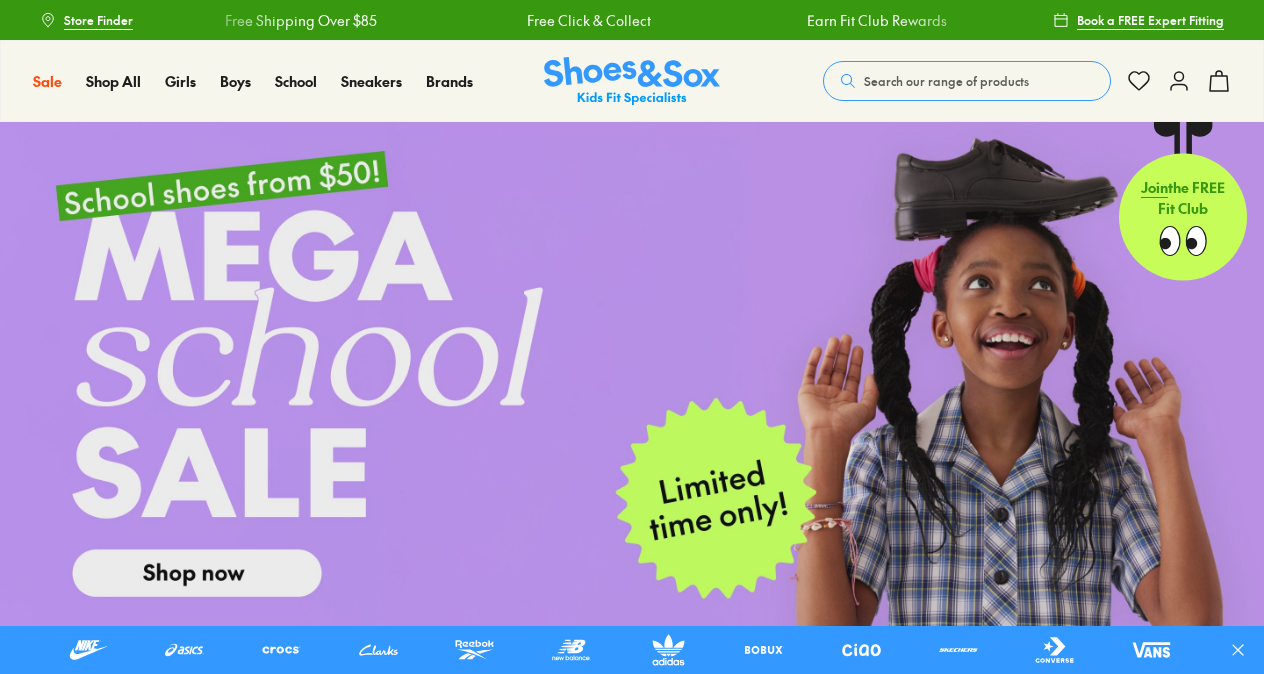 scroll, scrollTop: 0, scrollLeft: 0, axis: both 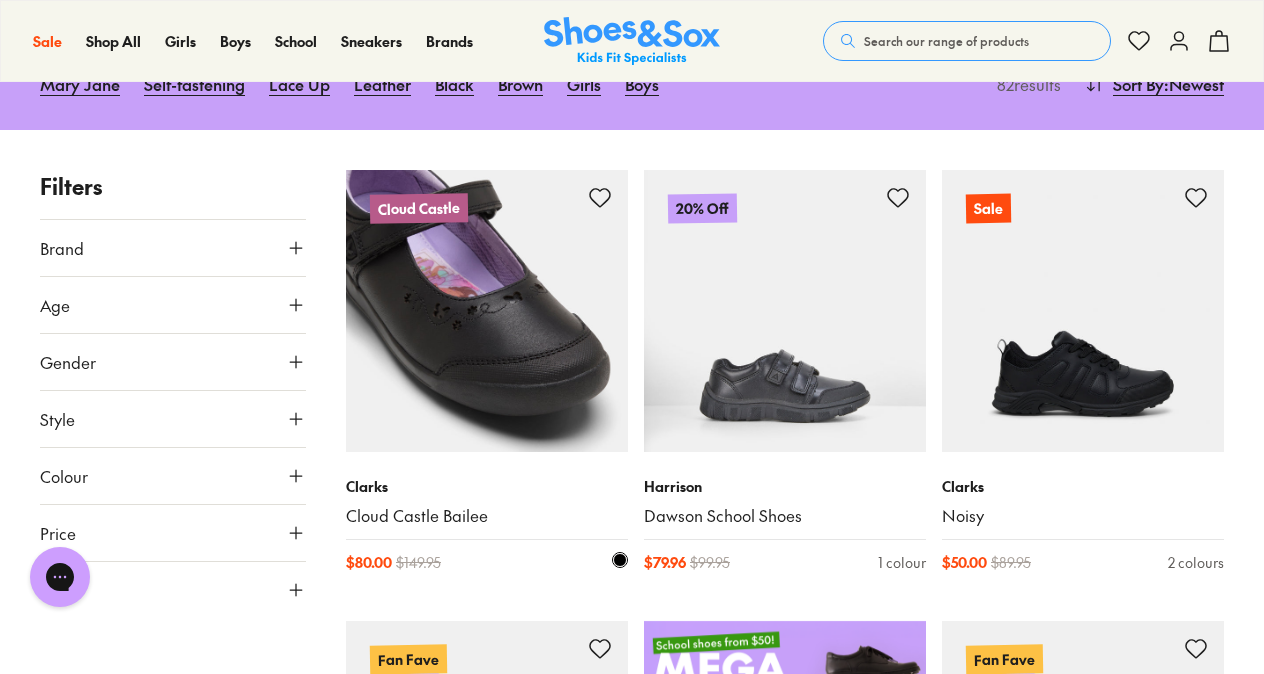 click at bounding box center [487, 311] 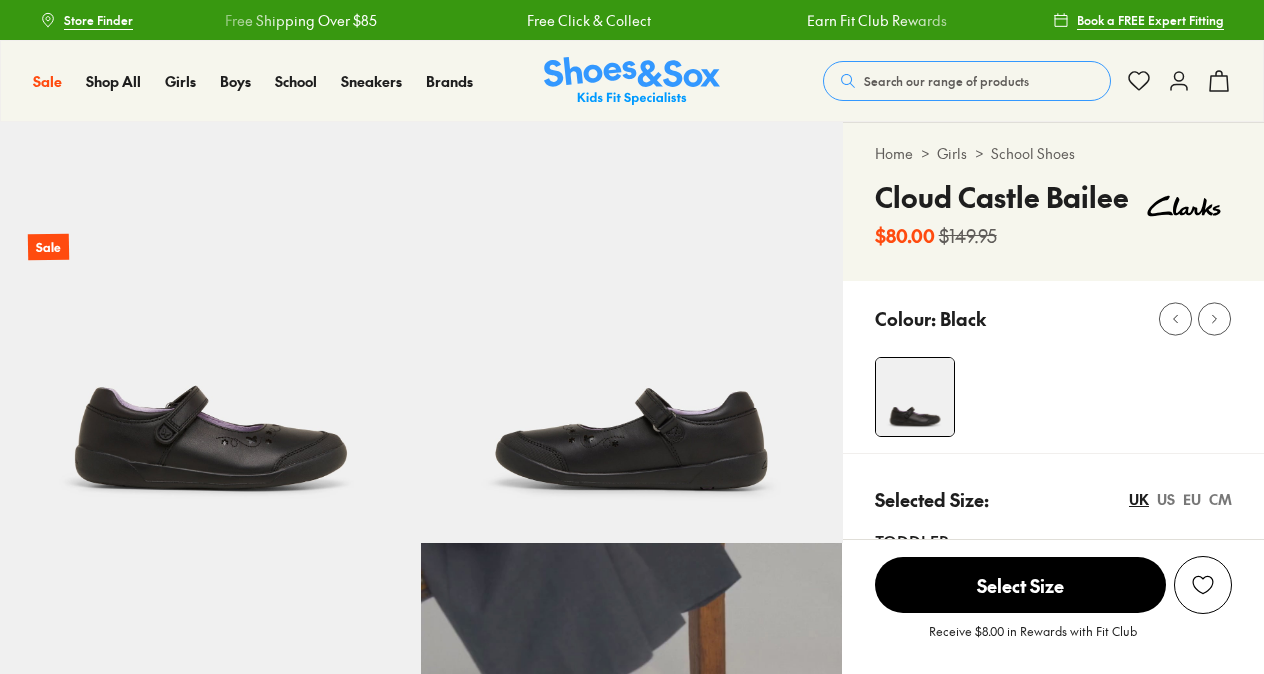 scroll, scrollTop: 0, scrollLeft: 0, axis: both 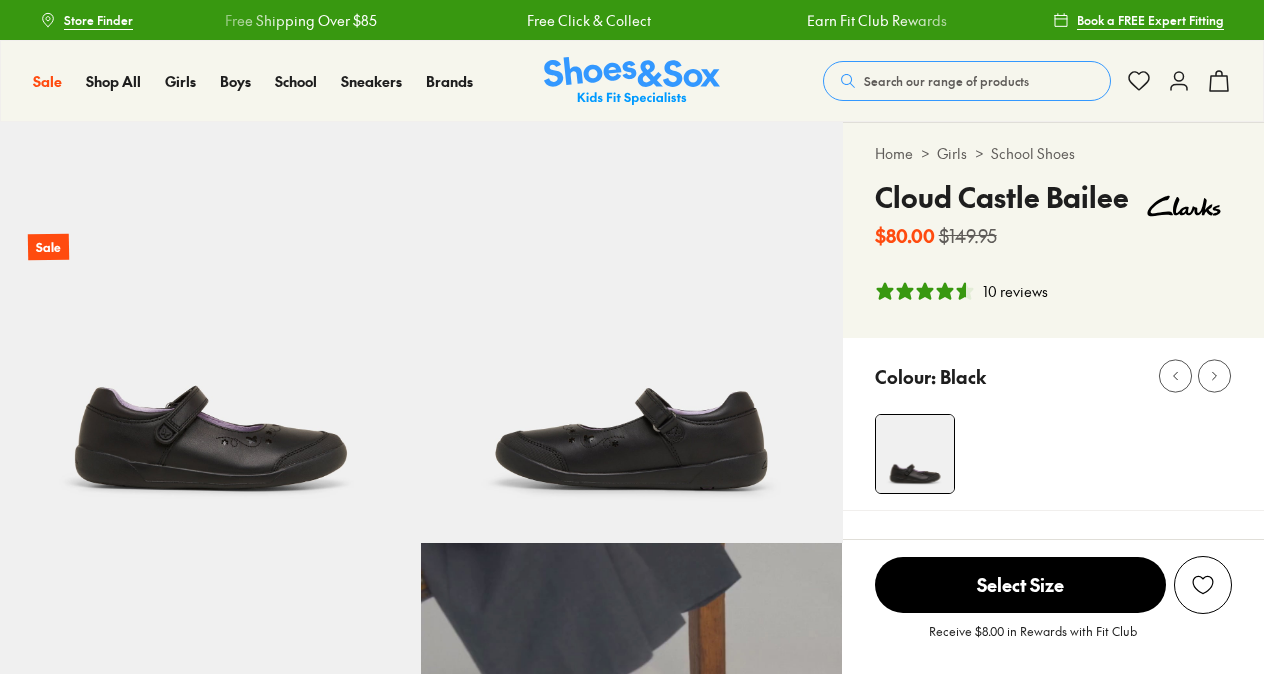 select on "*" 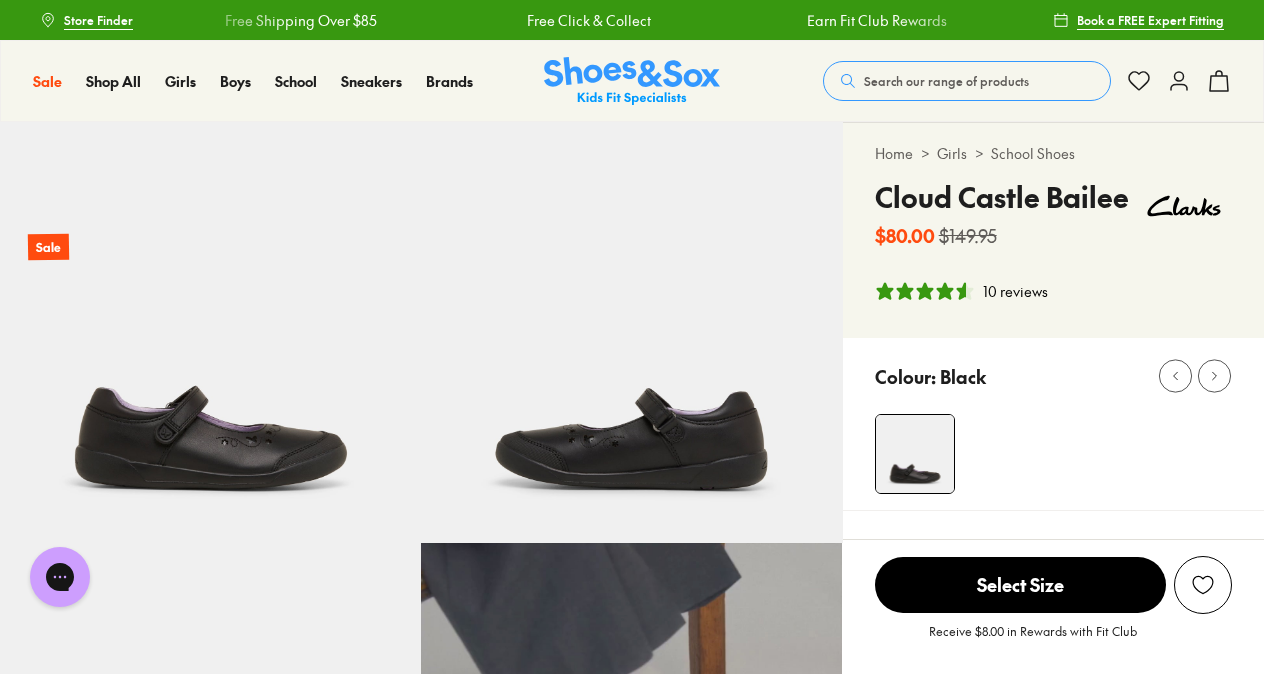 scroll, scrollTop: 0, scrollLeft: 0, axis: both 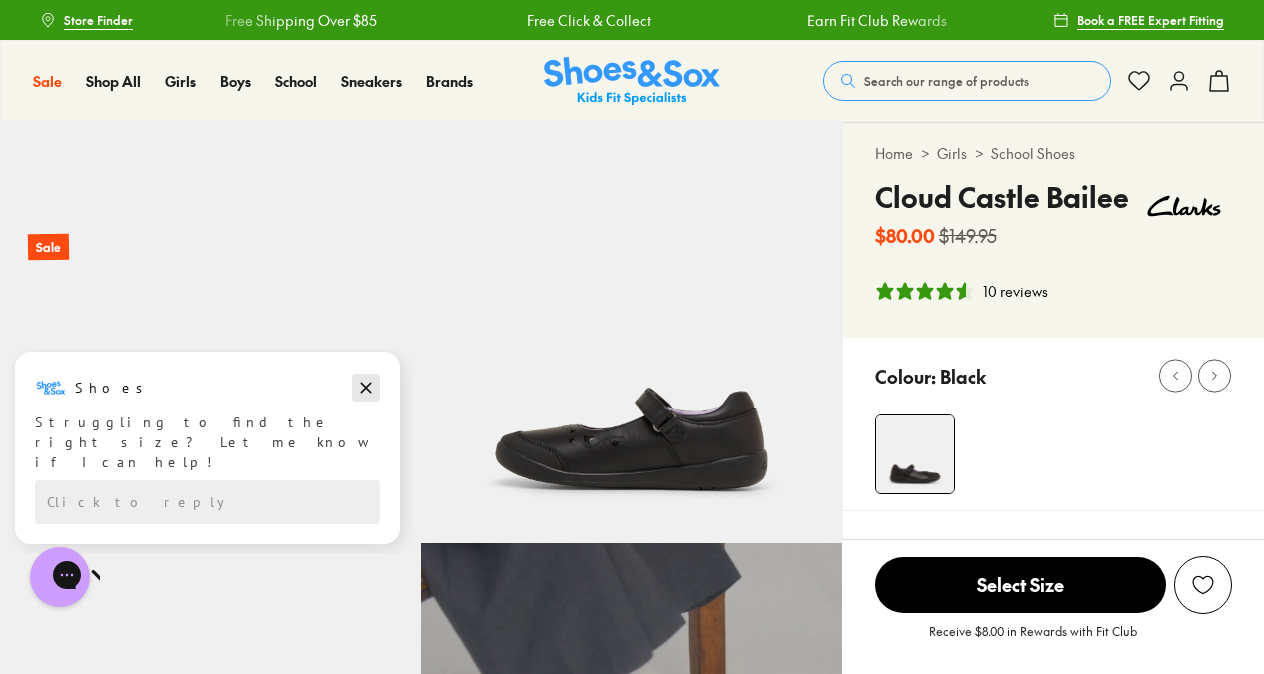 click 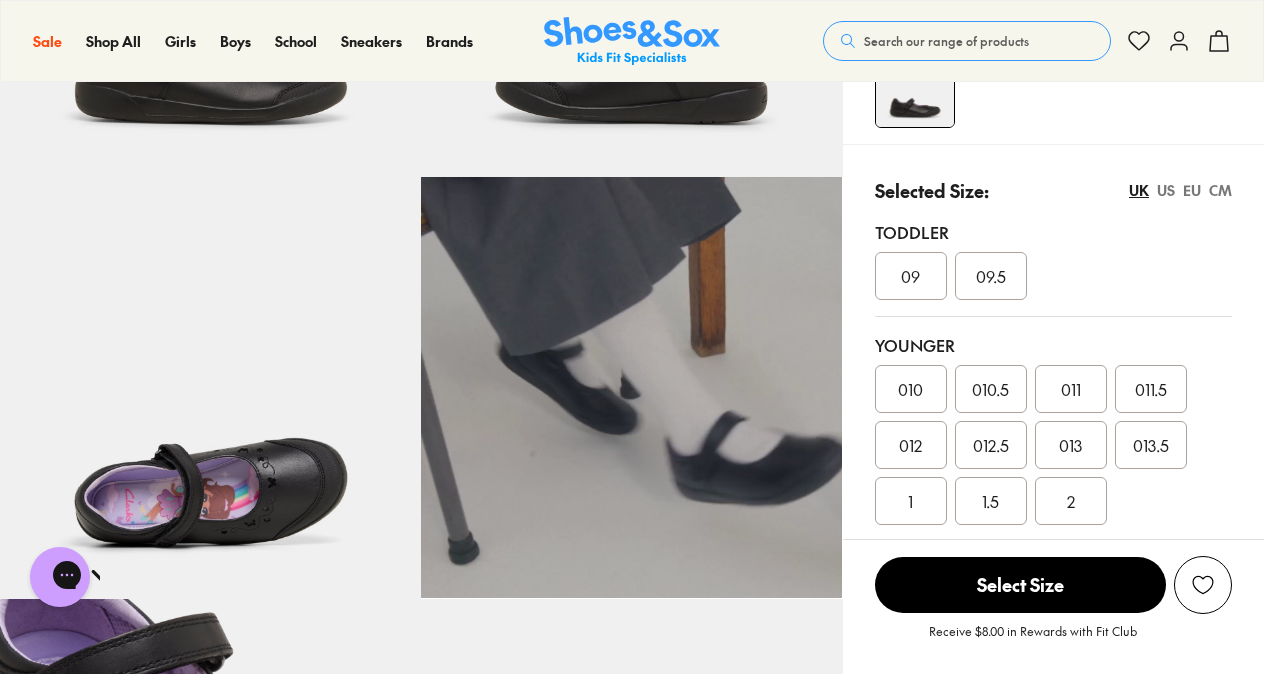 scroll, scrollTop: 377, scrollLeft: 0, axis: vertical 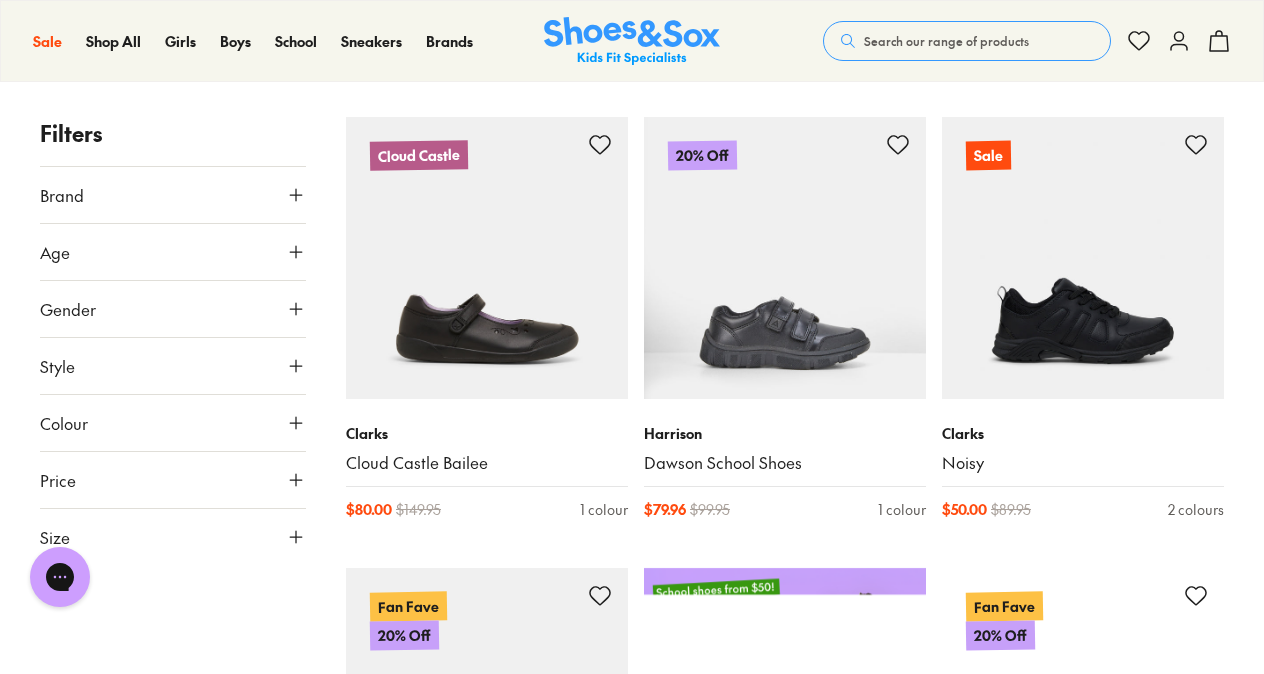 type on "***" 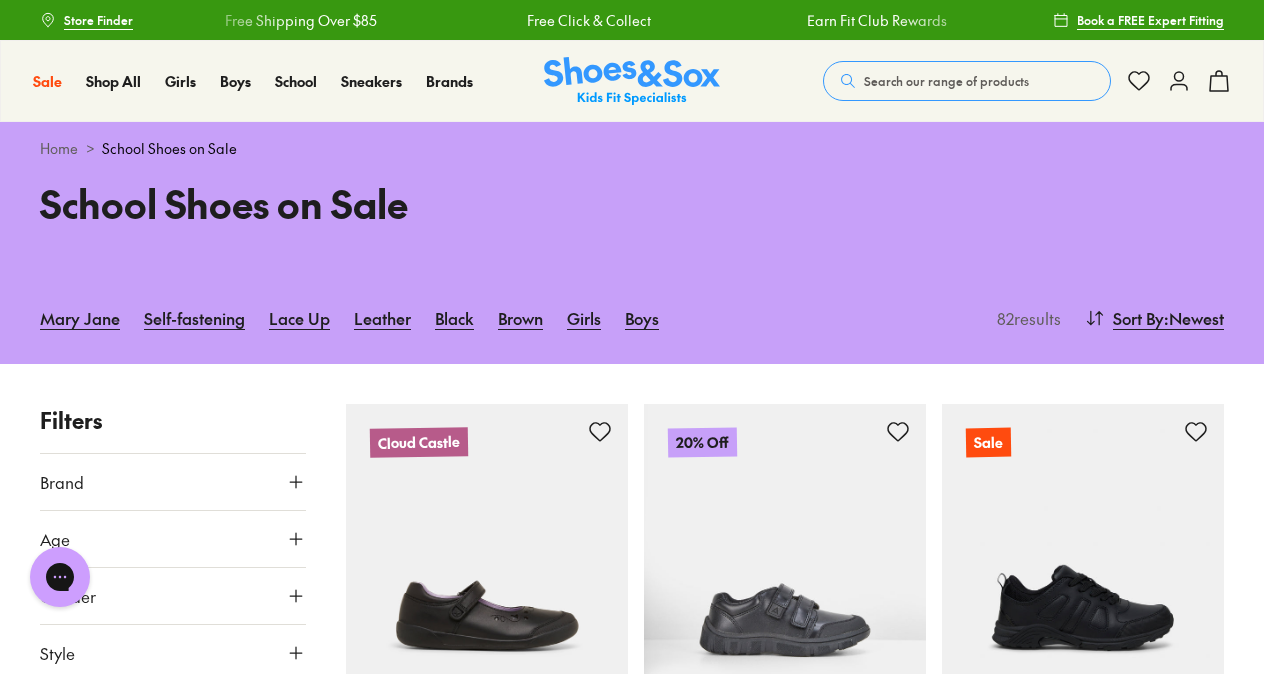 scroll, scrollTop: 0, scrollLeft: 0, axis: both 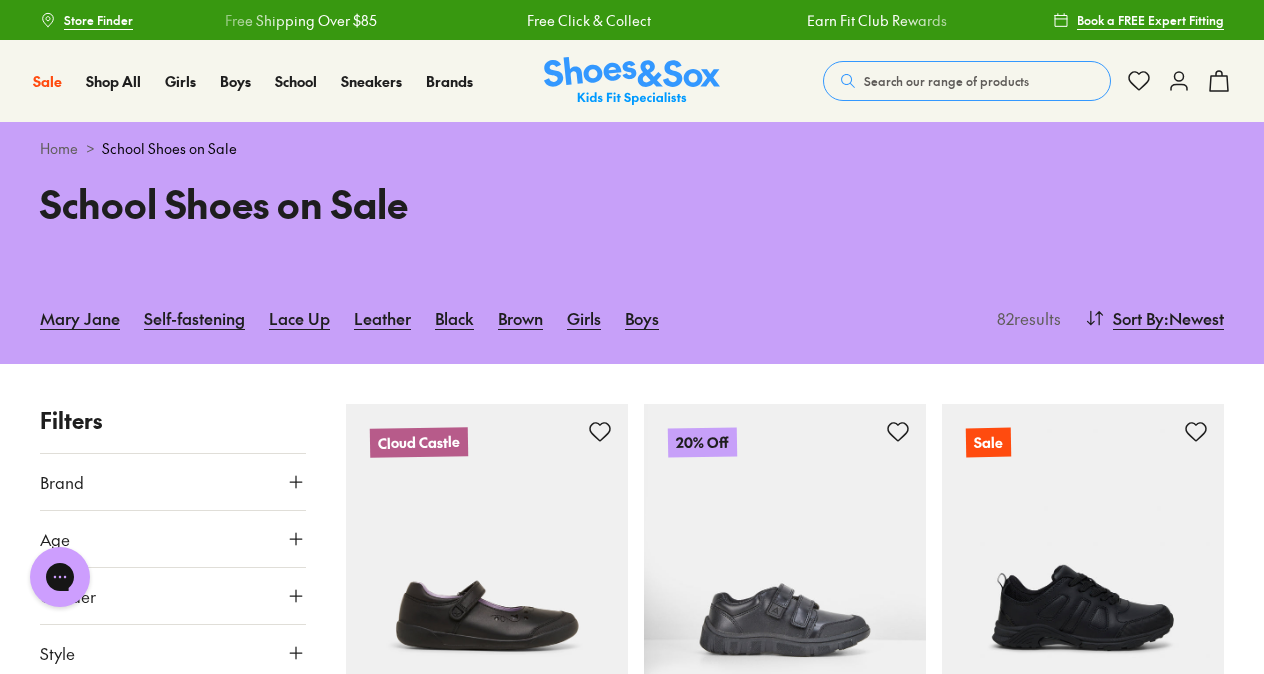 click on "Search our range of products" at bounding box center (946, 81) 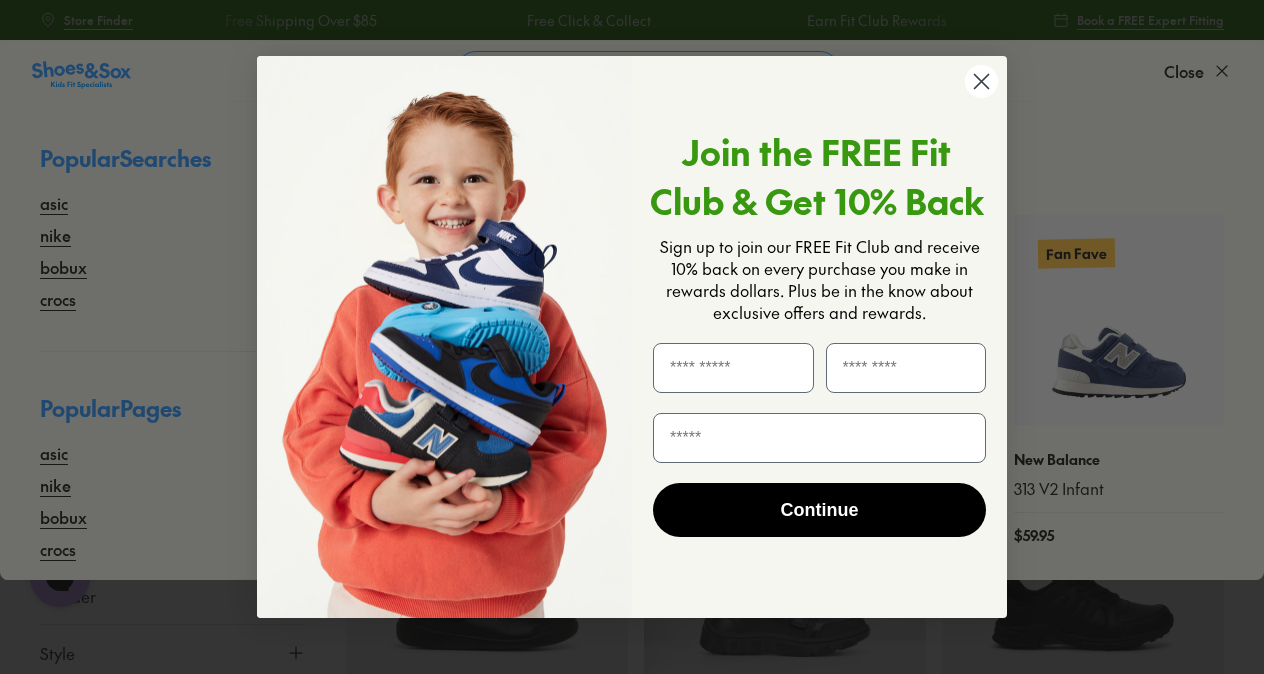 click 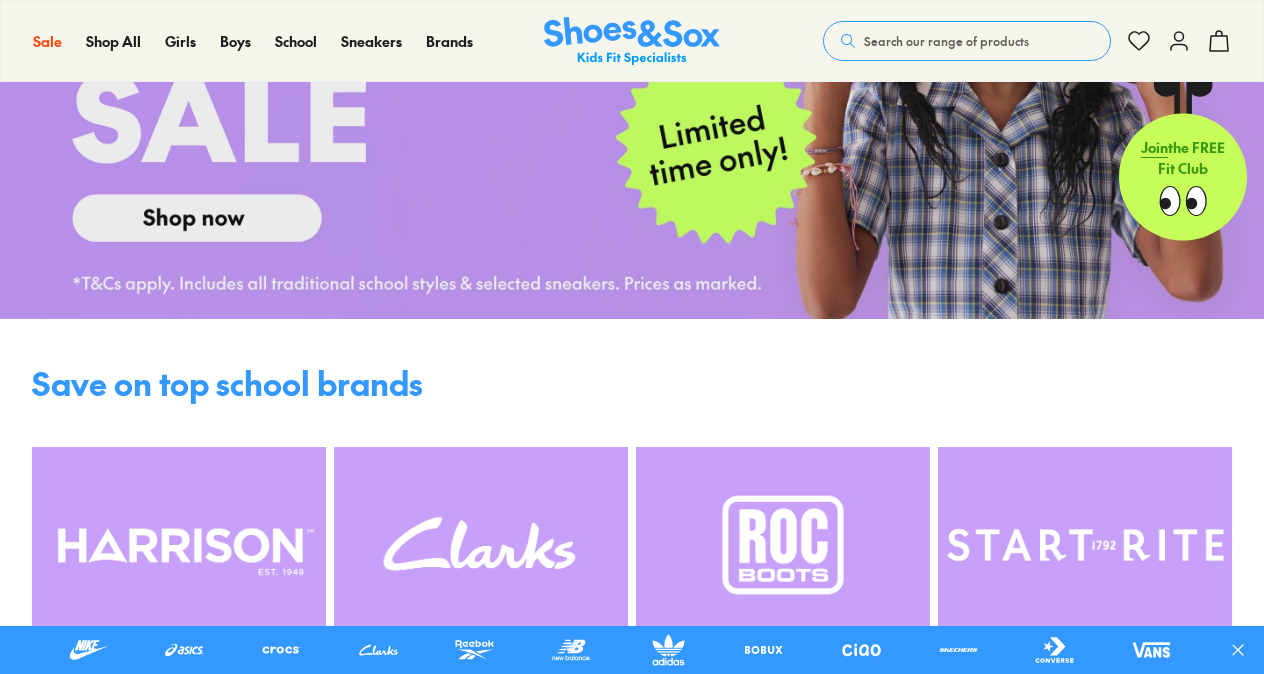 scroll, scrollTop: 356, scrollLeft: 0, axis: vertical 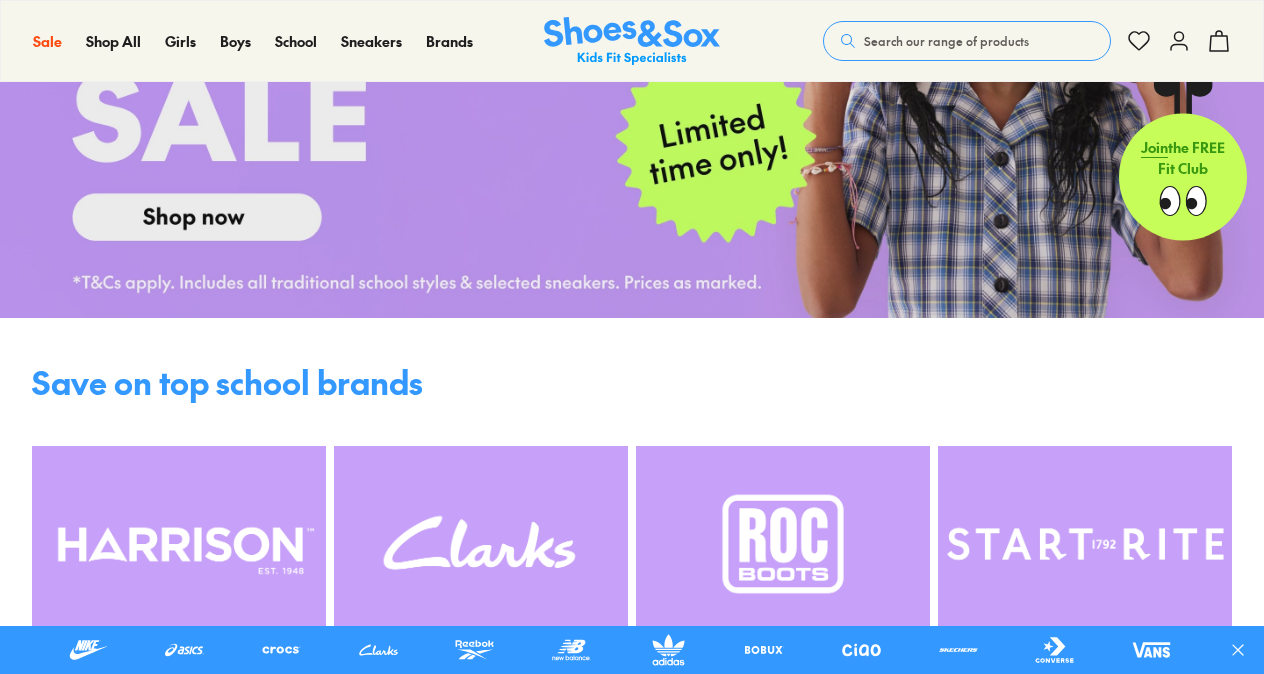 click at bounding box center (632, 42) 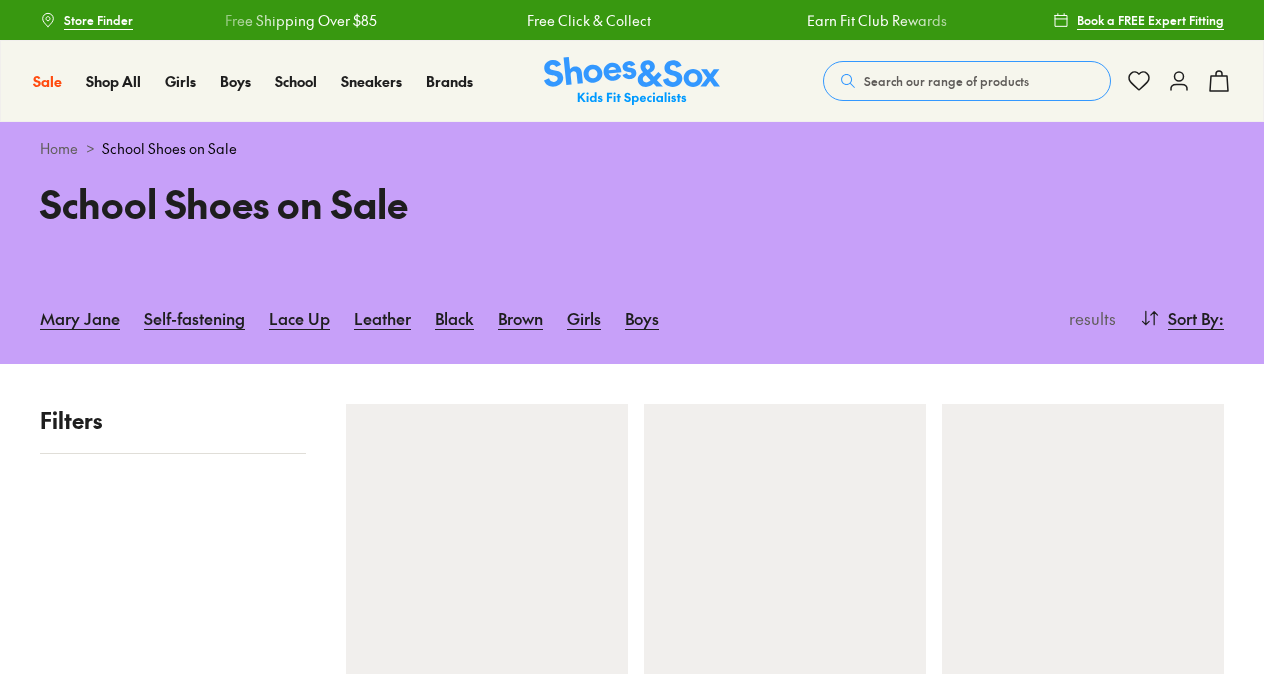 scroll, scrollTop: 0, scrollLeft: 0, axis: both 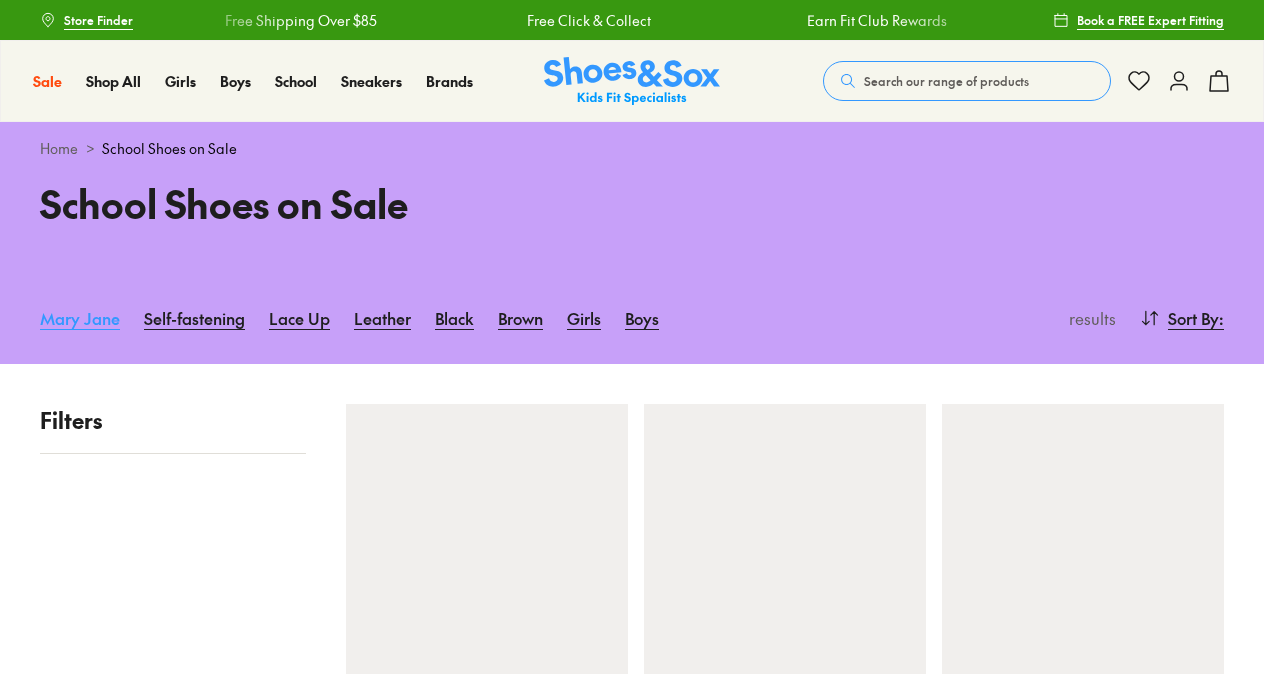 click on "Mary Jane" at bounding box center (80, 318) 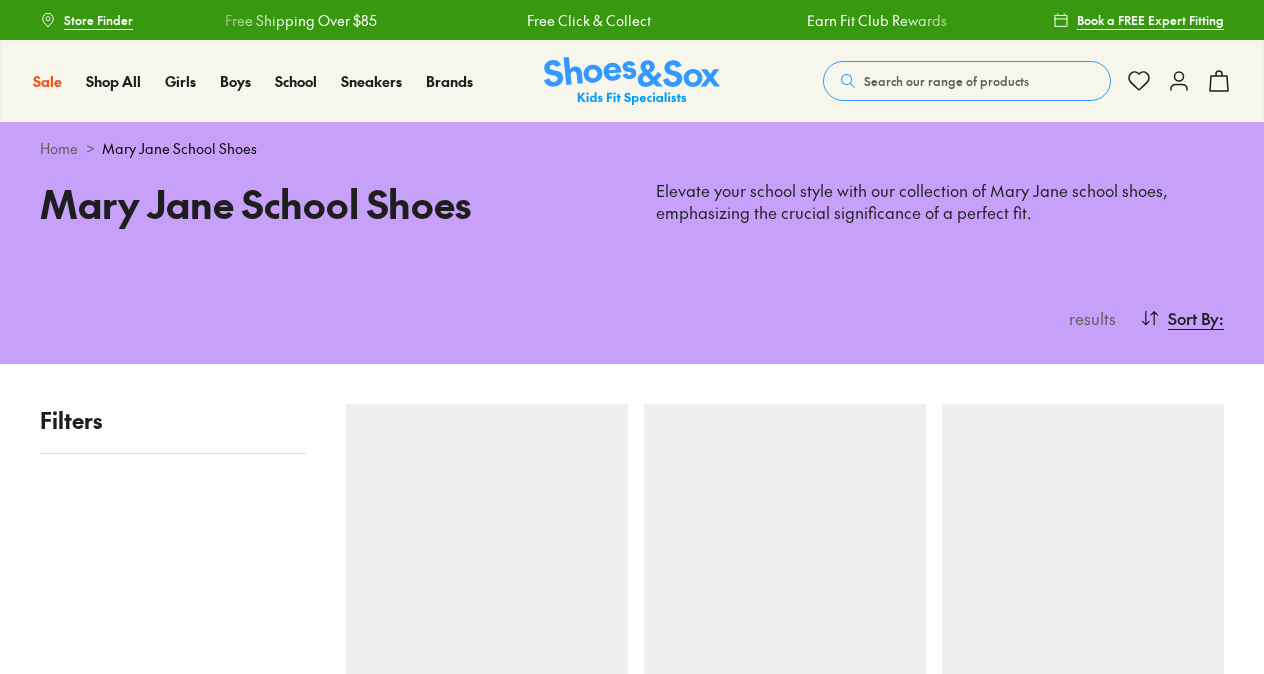 scroll, scrollTop: 0, scrollLeft: 0, axis: both 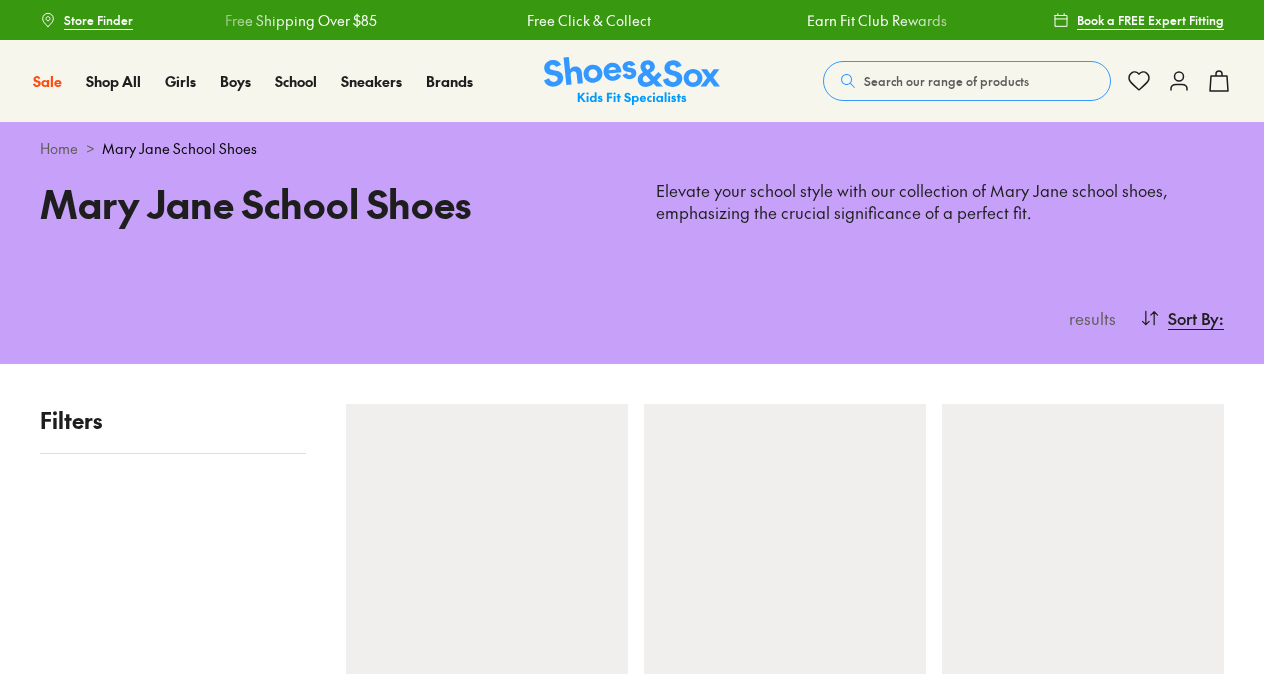 click on "Search our range of products" at bounding box center (946, 81) 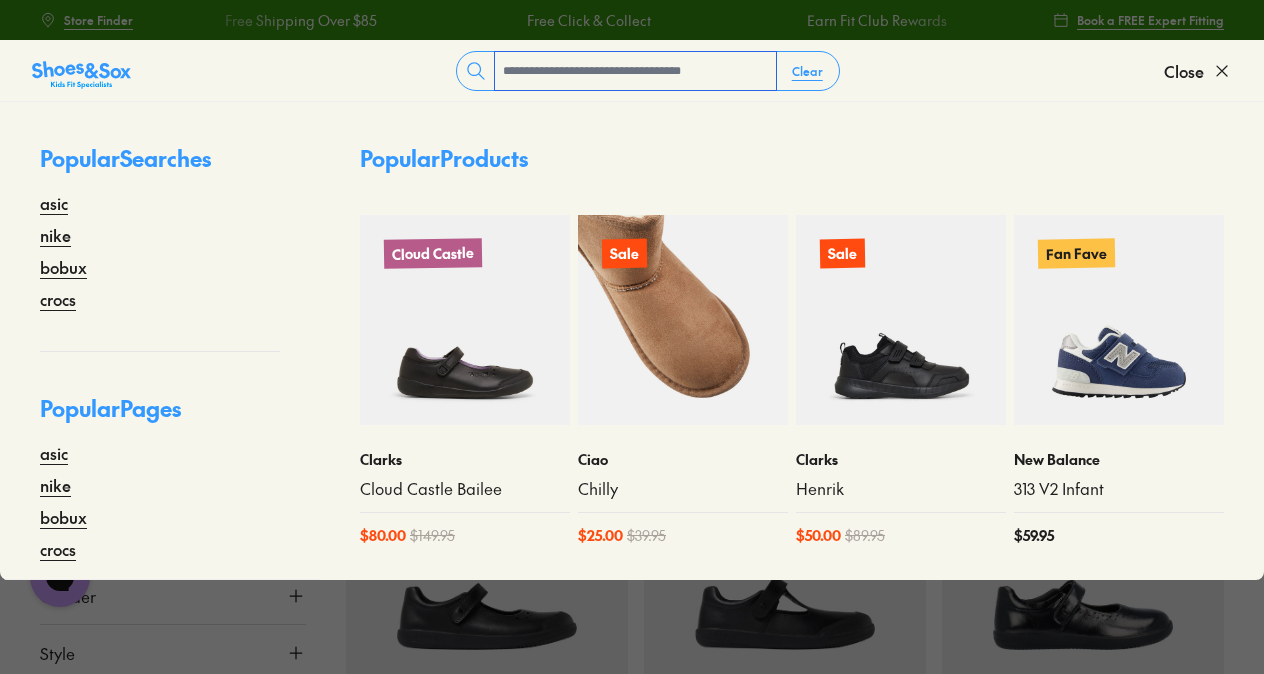 scroll, scrollTop: 0, scrollLeft: 0, axis: both 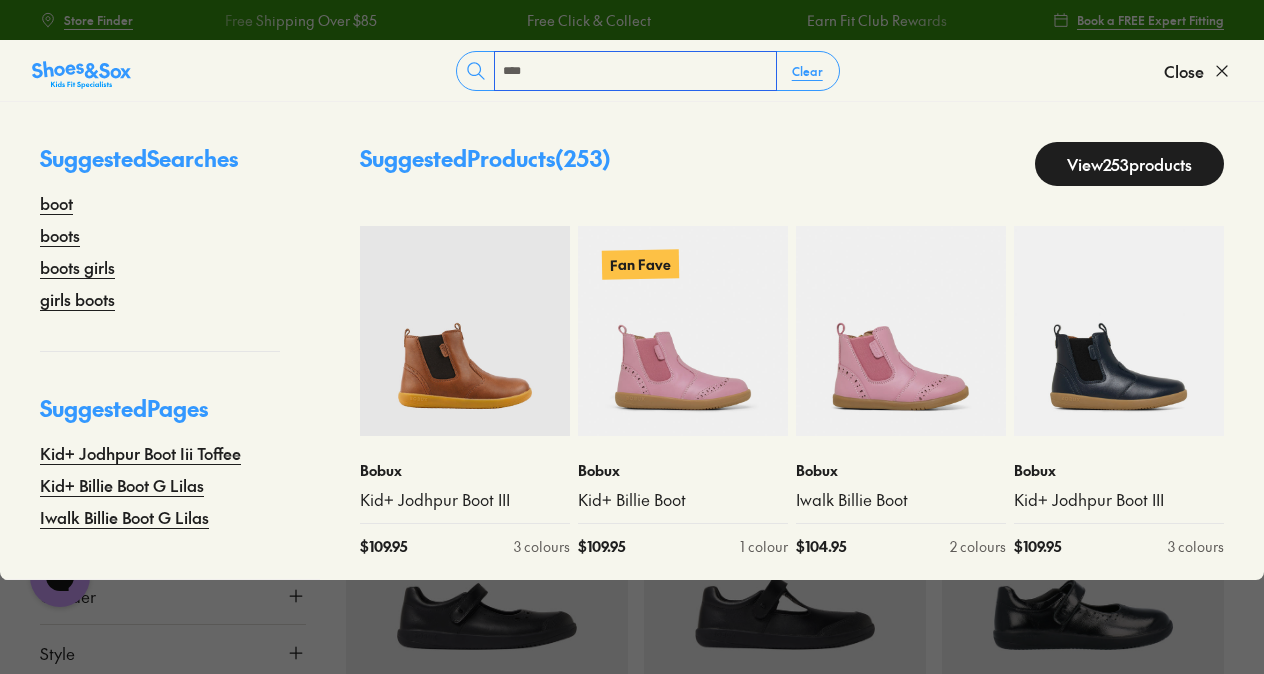 type on "****" 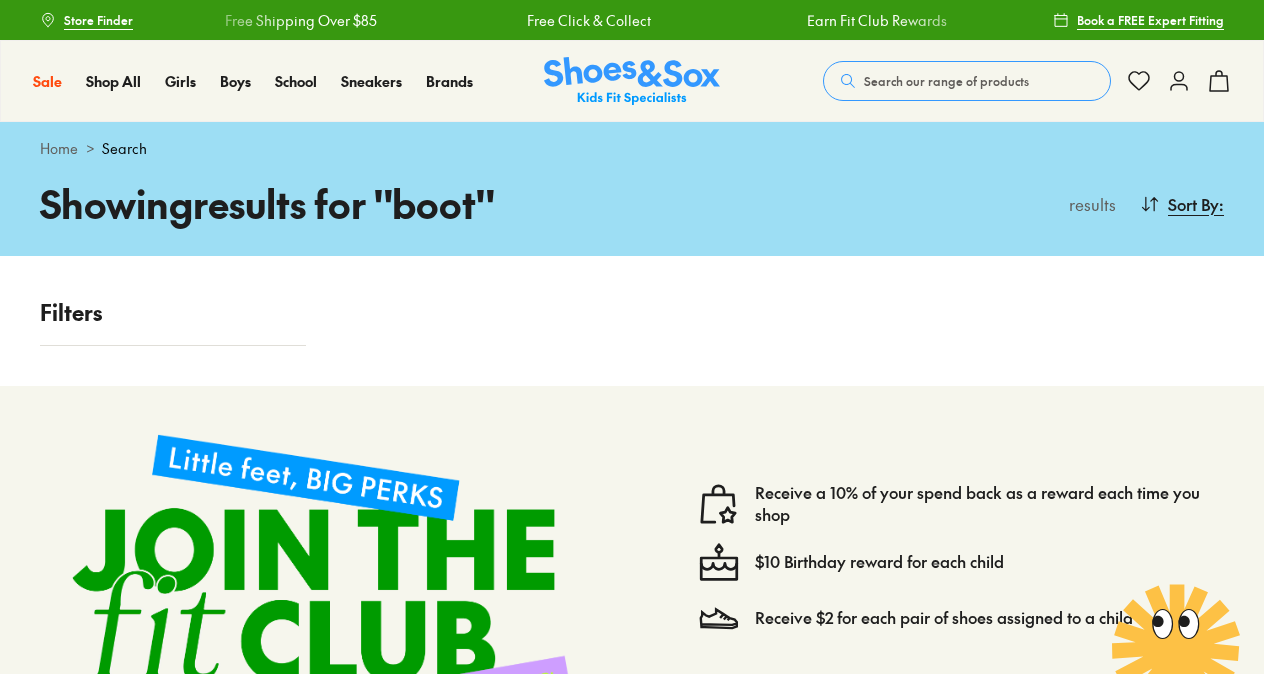 scroll, scrollTop: 0, scrollLeft: 0, axis: both 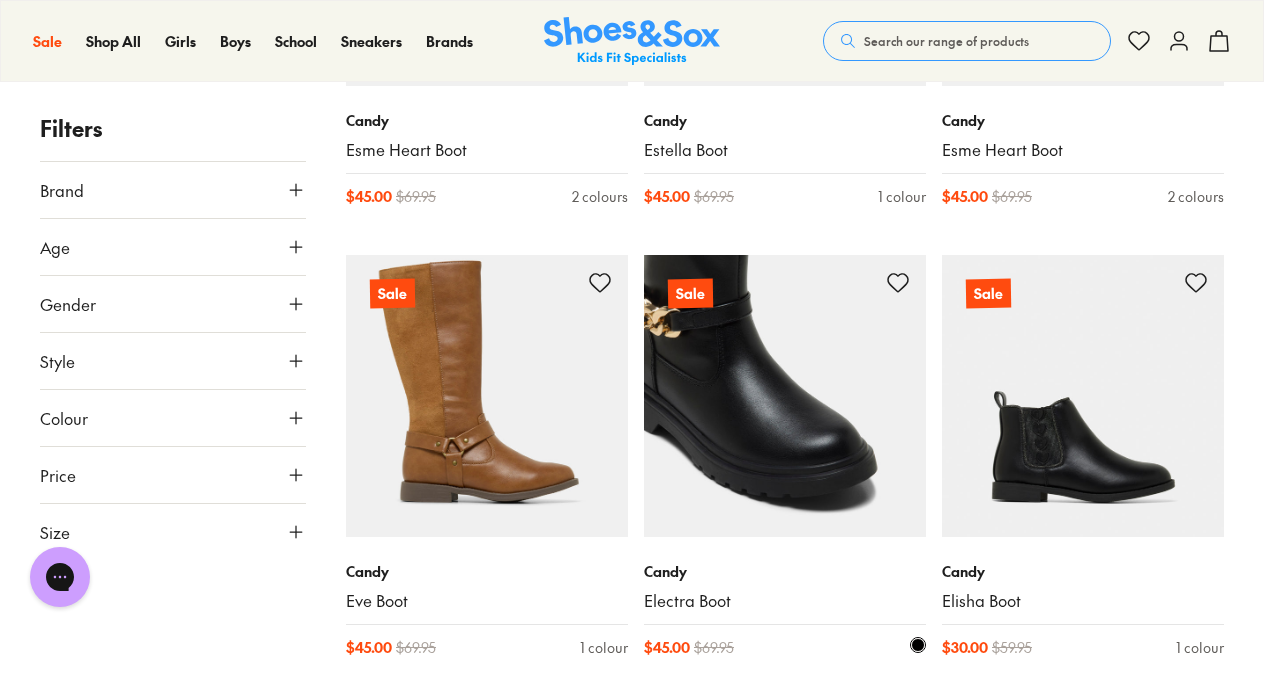 click at bounding box center [785, 396] 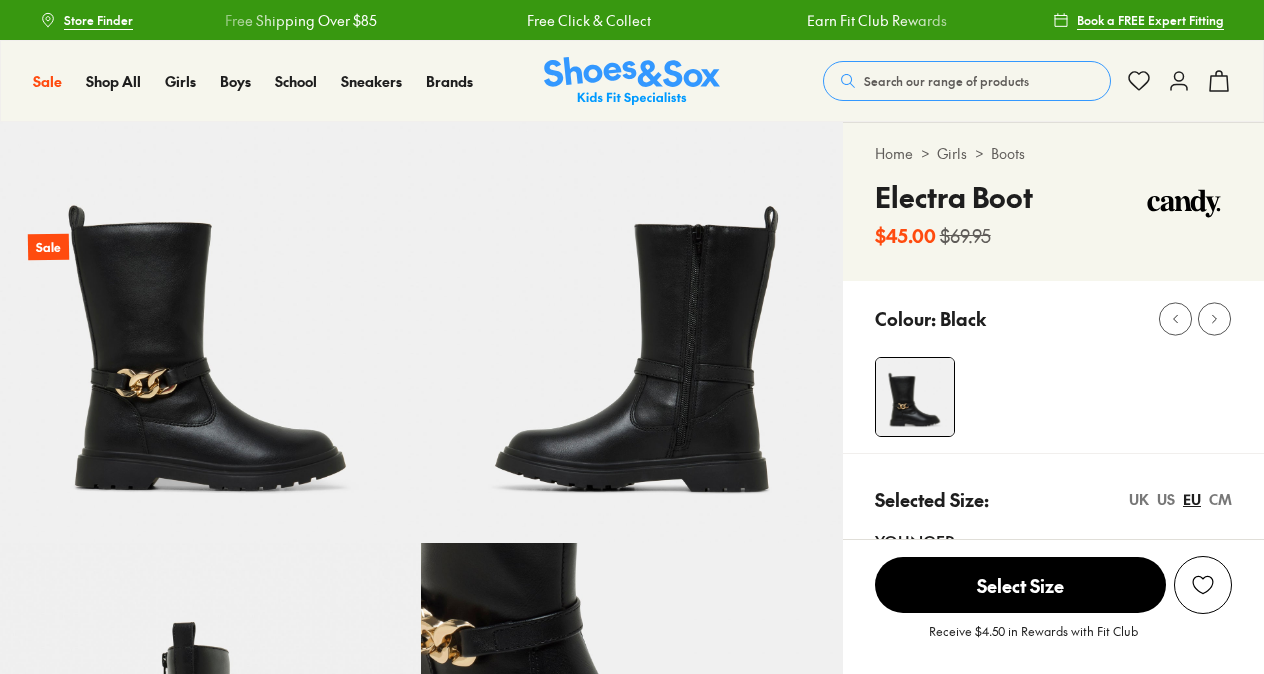 scroll, scrollTop: 0, scrollLeft: 0, axis: both 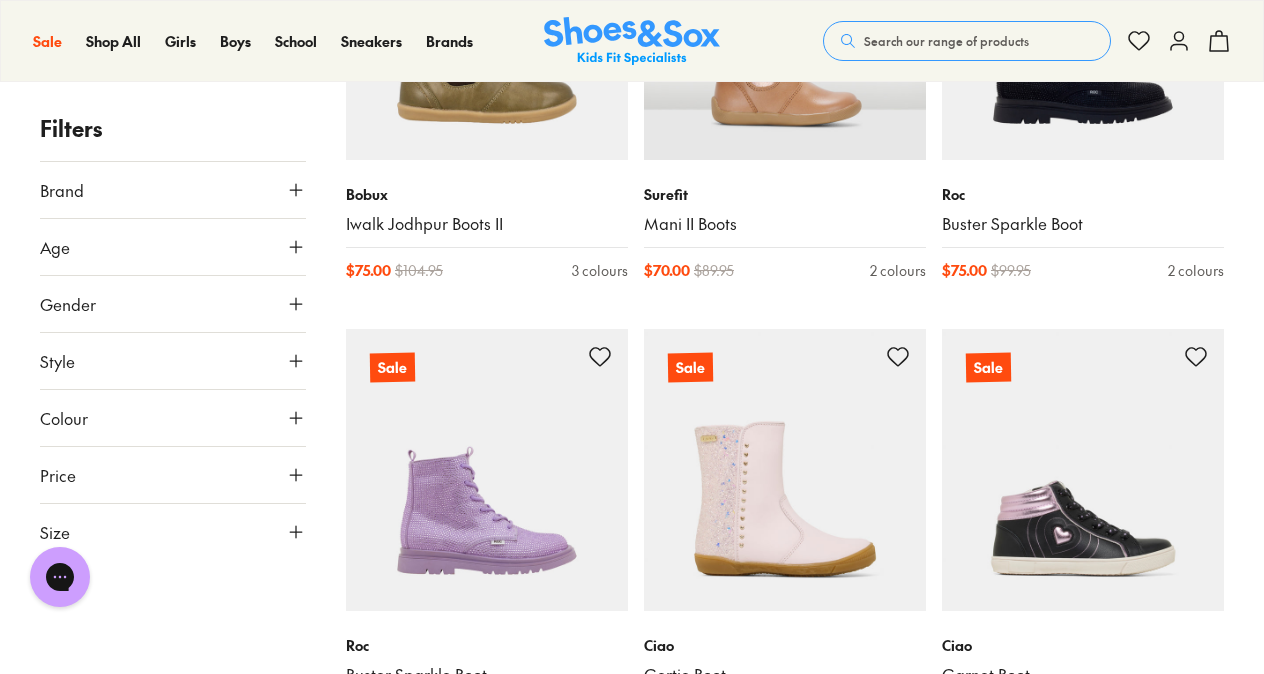 drag, startPoint x: 814, startPoint y: 508, endPoint x: 1250, endPoint y: 282, distance: 491.09265 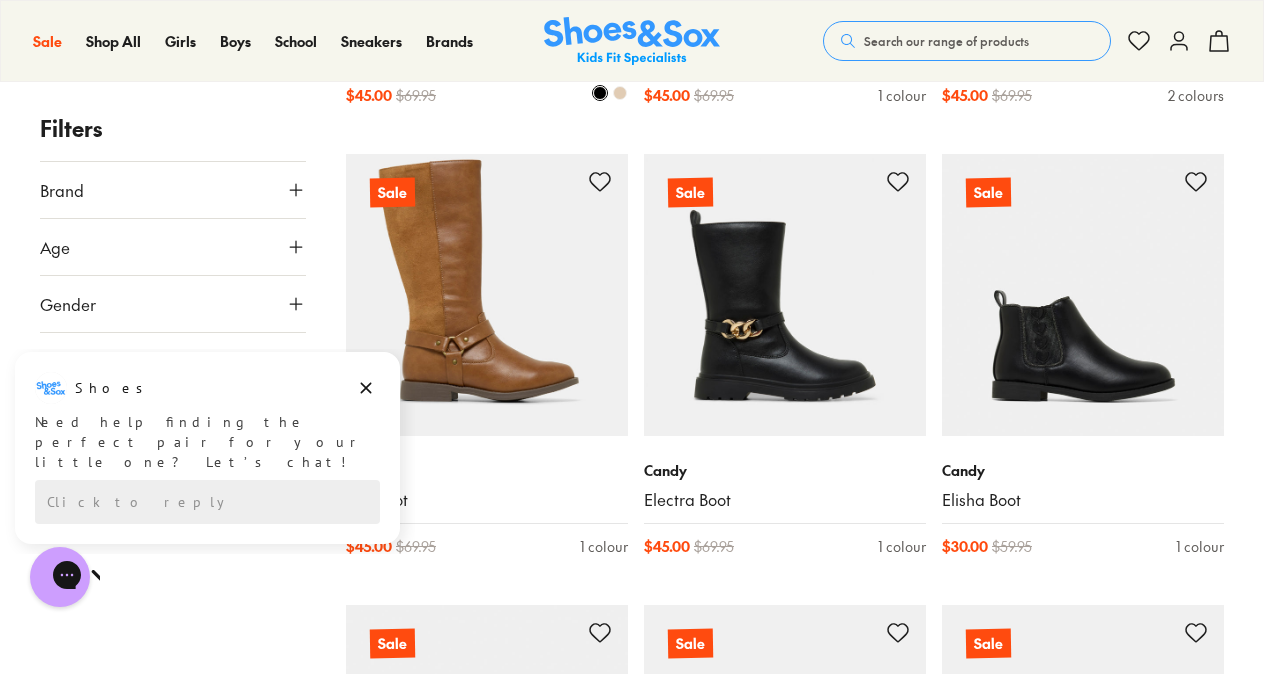 scroll, scrollTop: 3774, scrollLeft: 0, axis: vertical 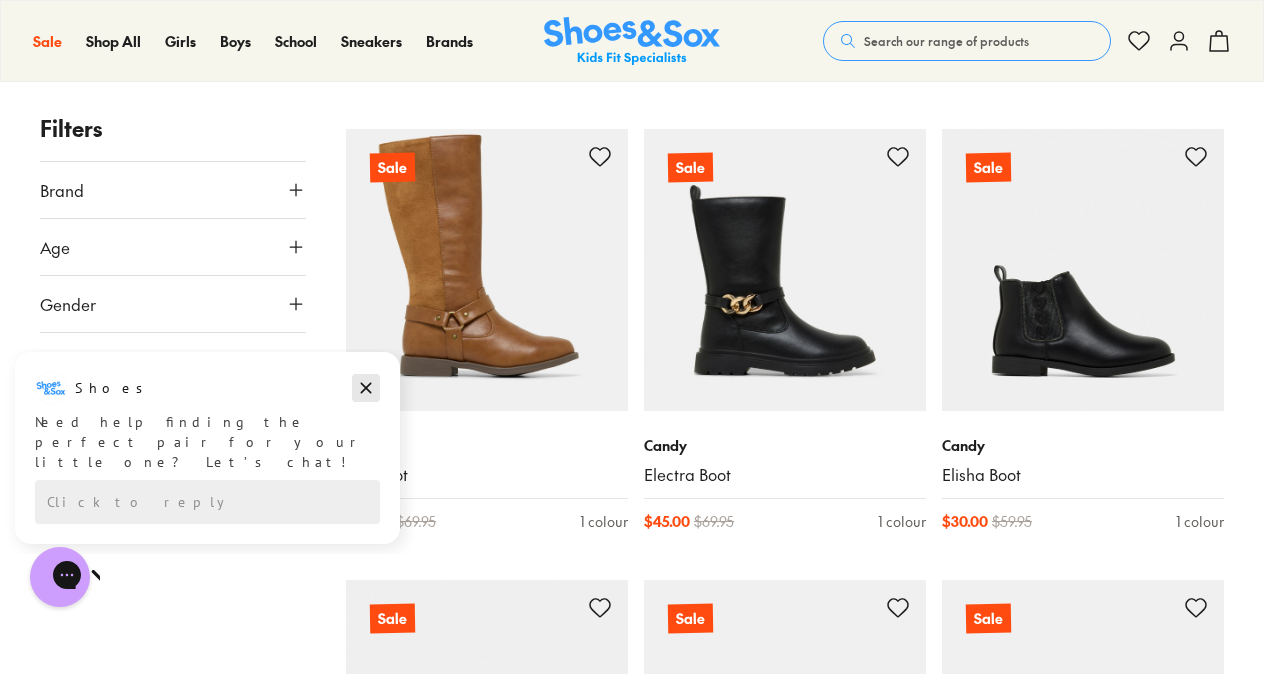 click 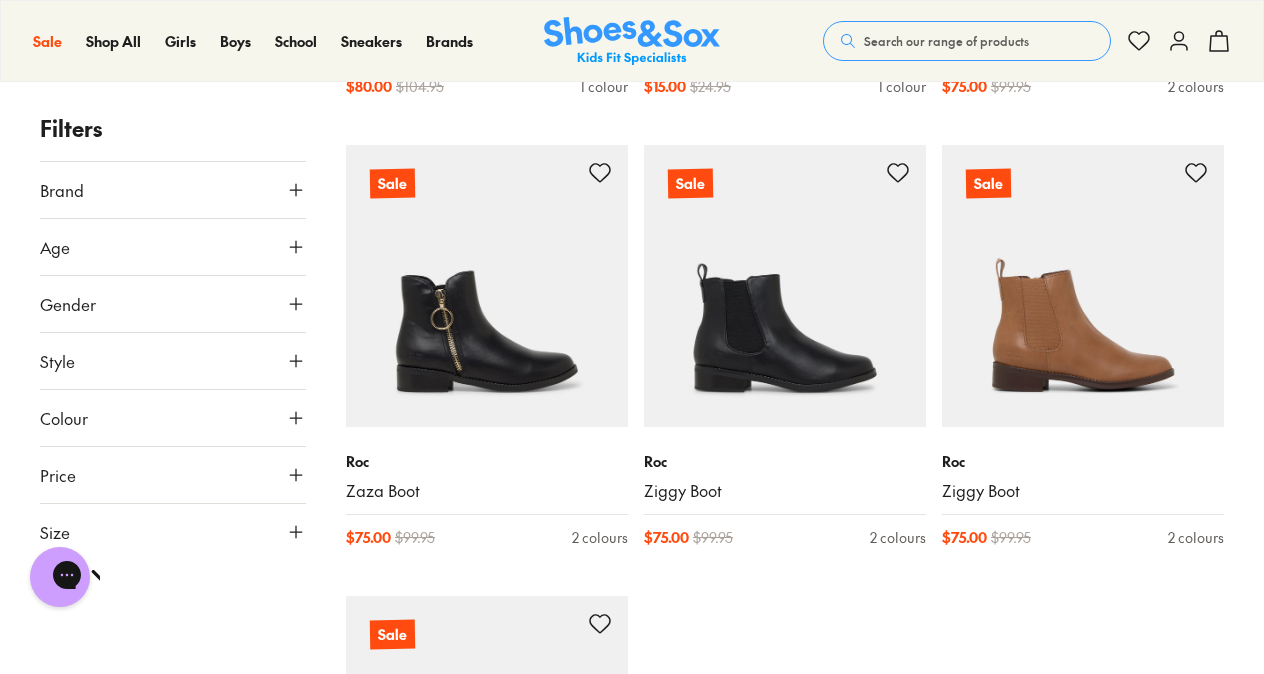 scroll, scrollTop: 5568, scrollLeft: 0, axis: vertical 